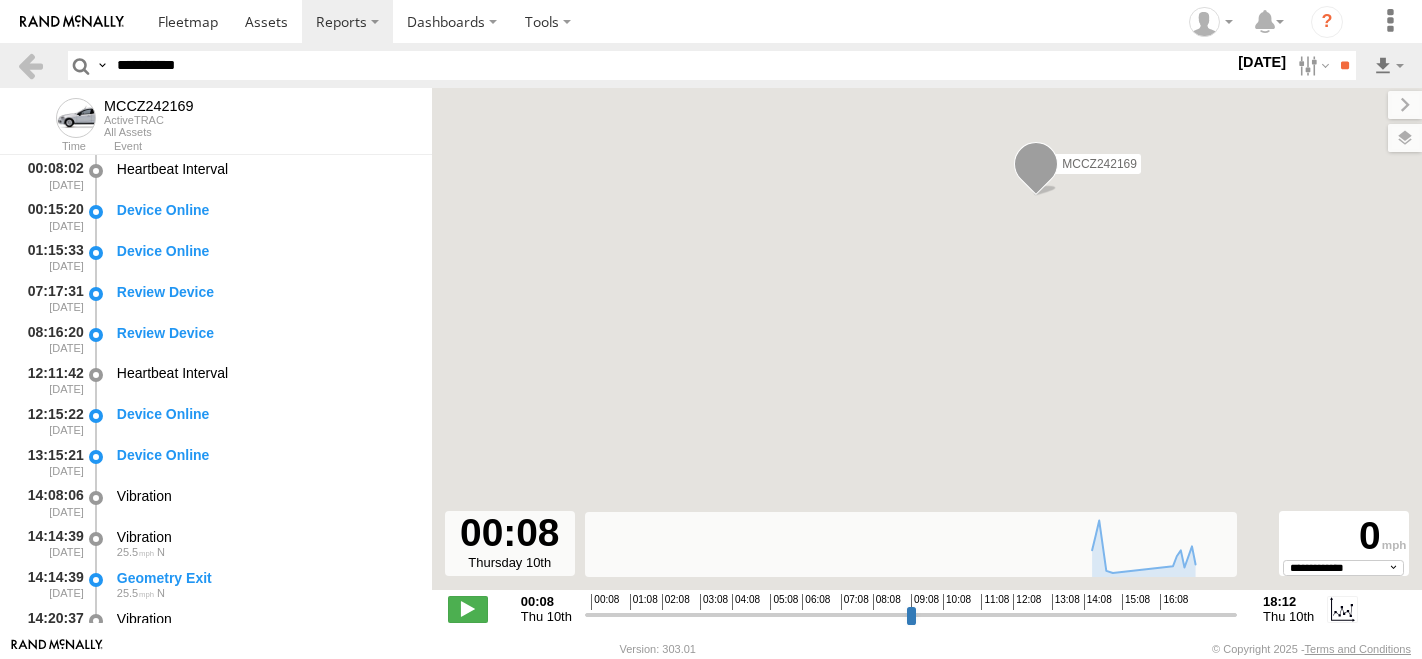 select on "**********" 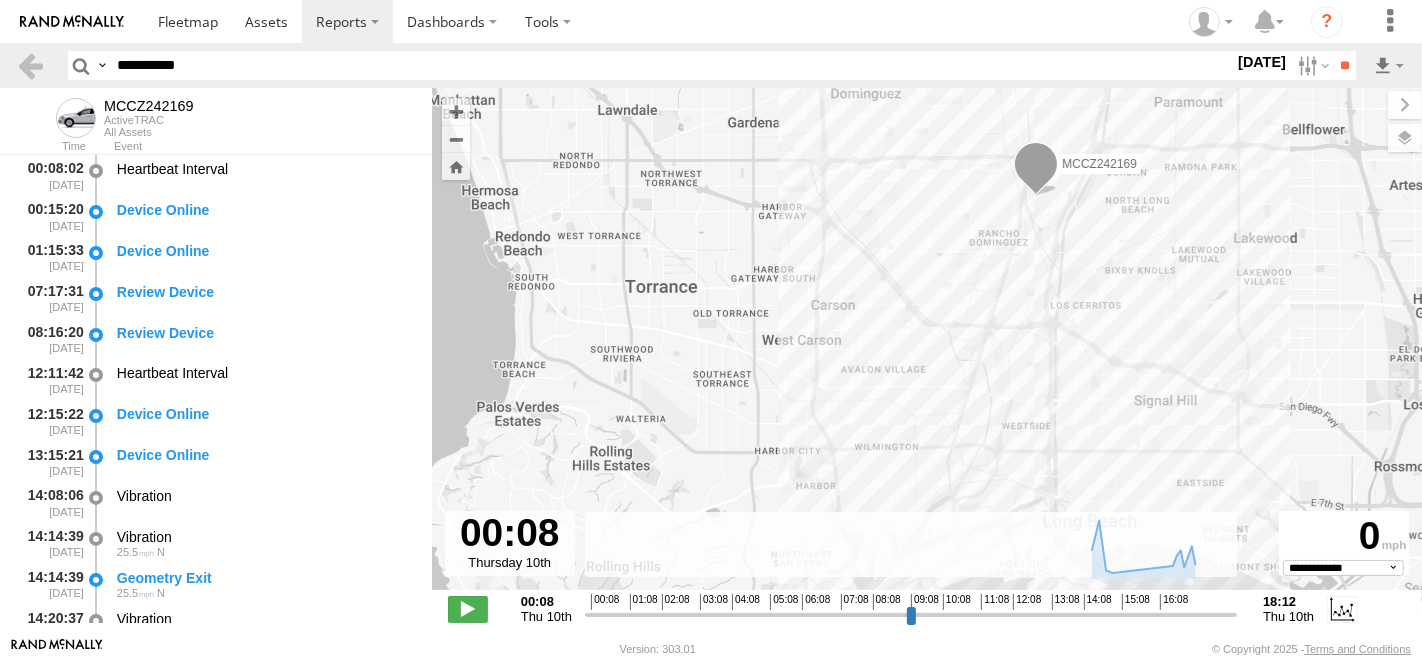 click on "**********" at bounding box center [671, 65] 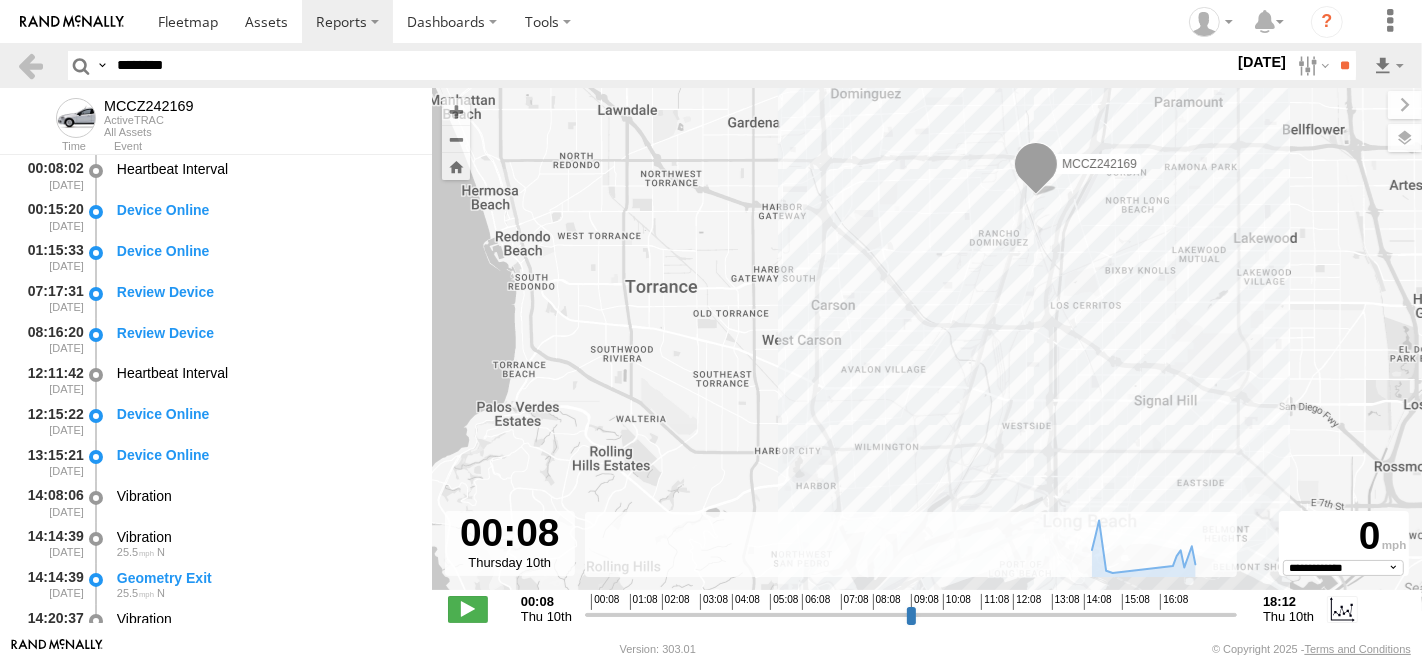type on "********" 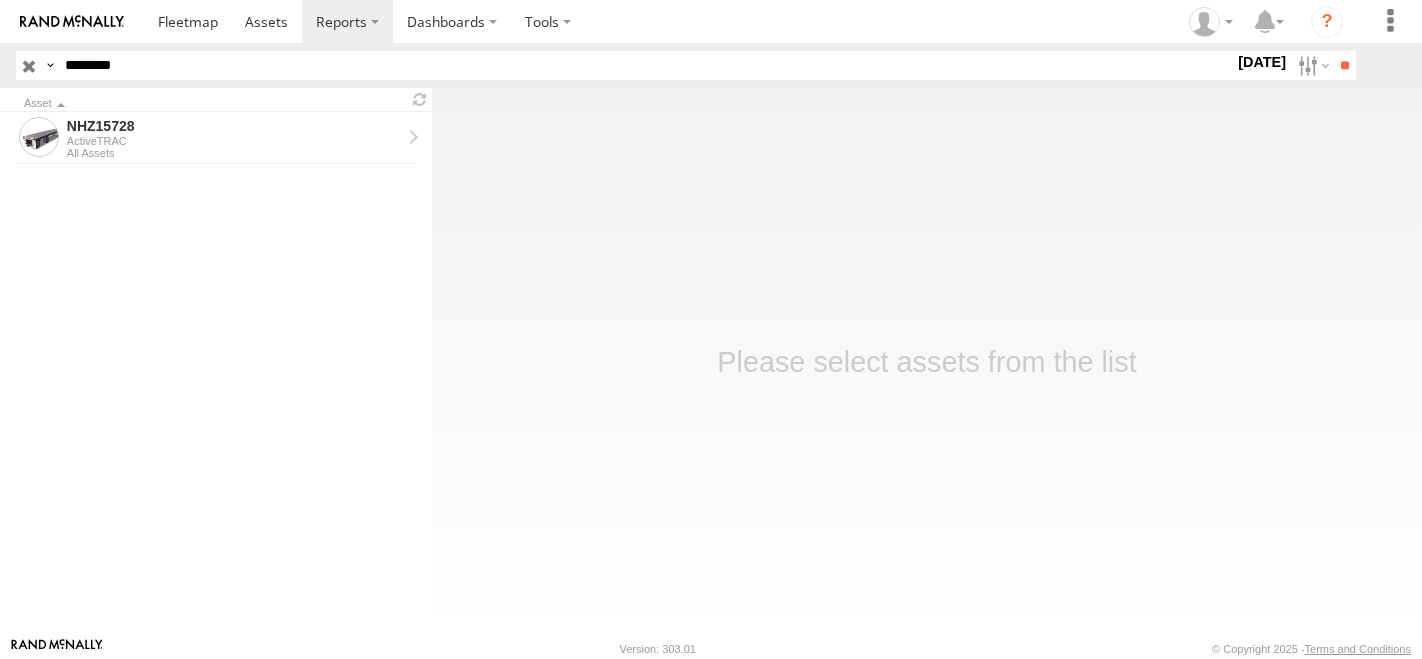 scroll, scrollTop: 0, scrollLeft: 0, axis: both 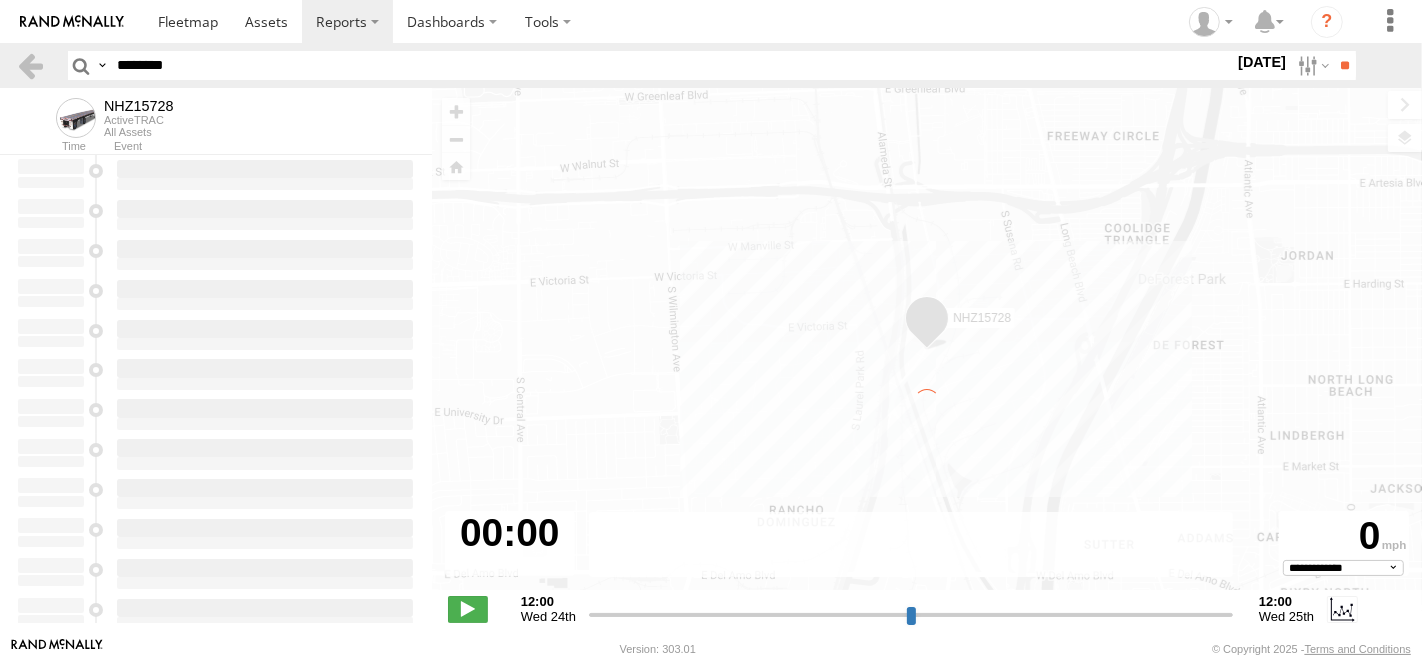 type on "**********" 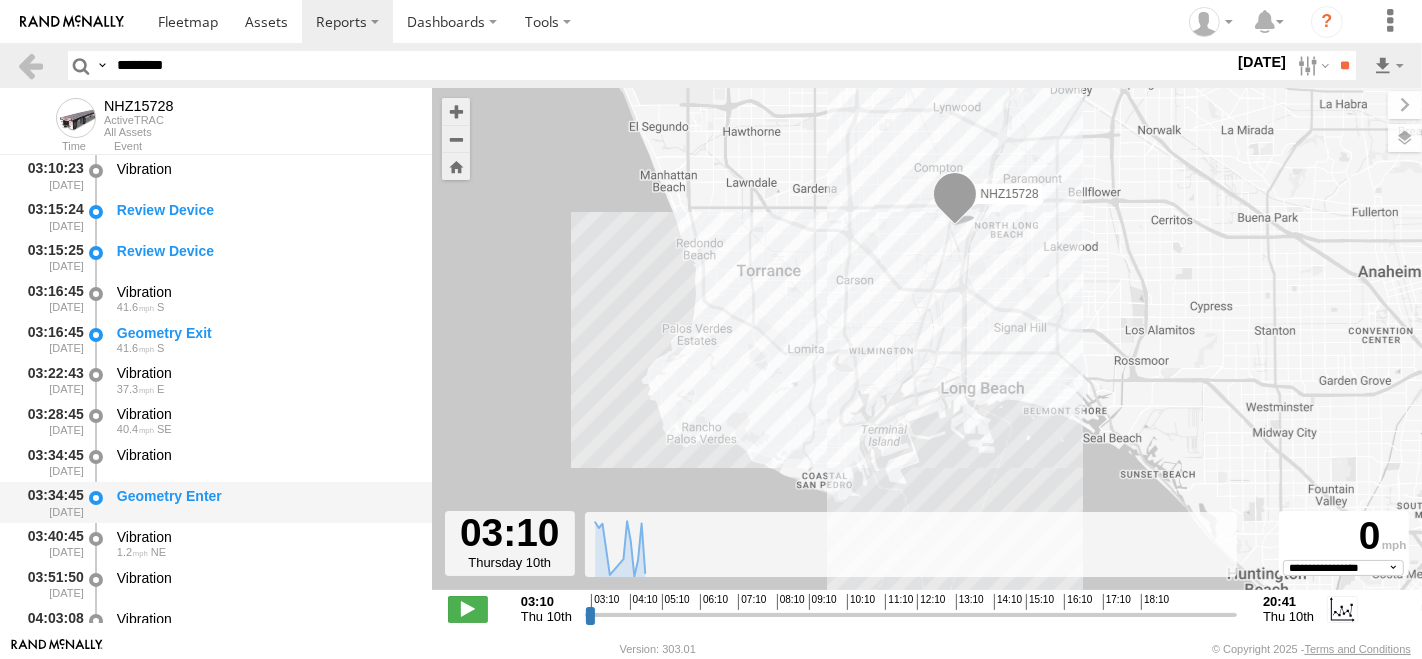 click on "Geometry Enter" at bounding box center [265, 496] 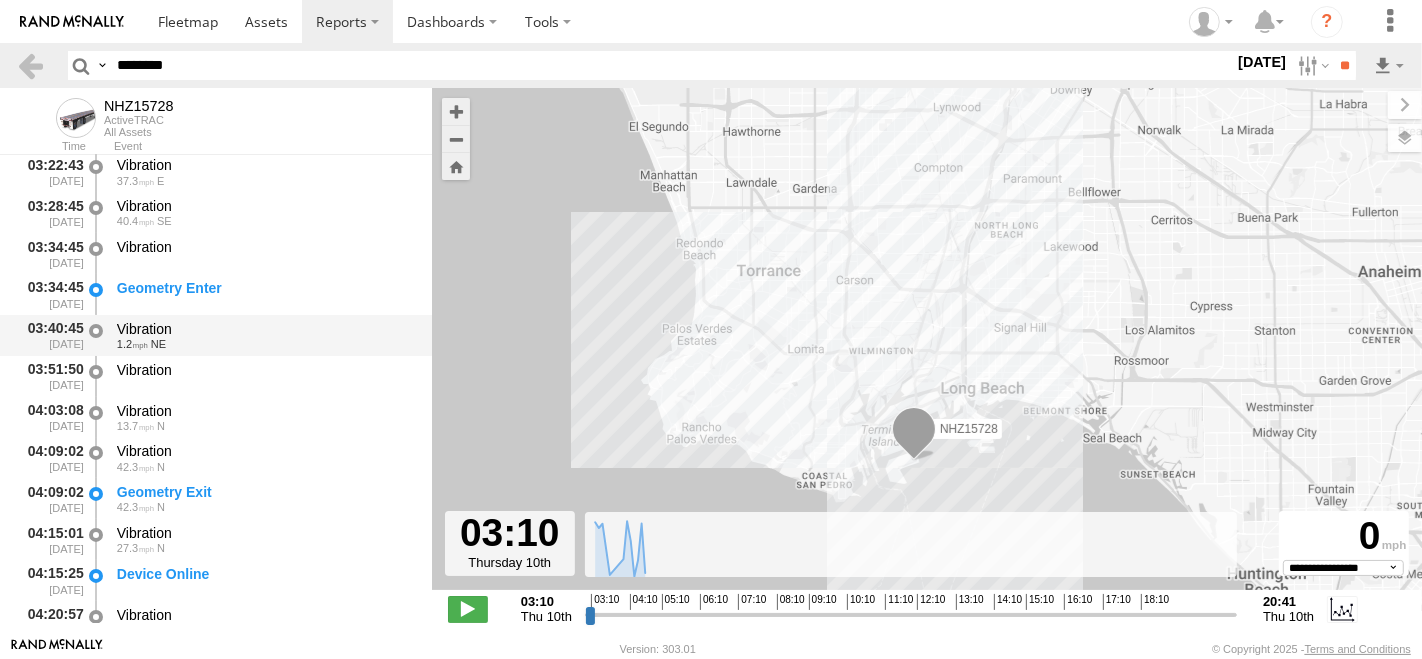 scroll, scrollTop: 222, scrollLeft: 0, axis: vertical 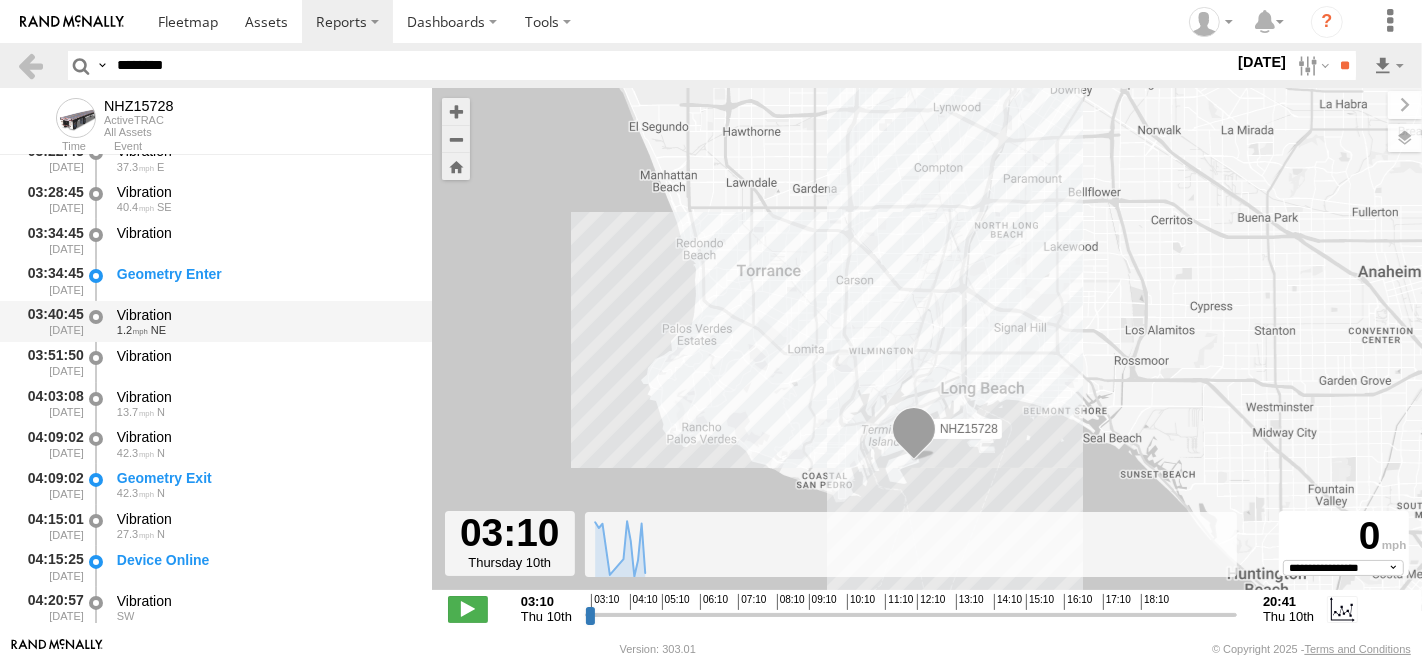 click on "Geometry Exit" at bounding box center (265, 478) 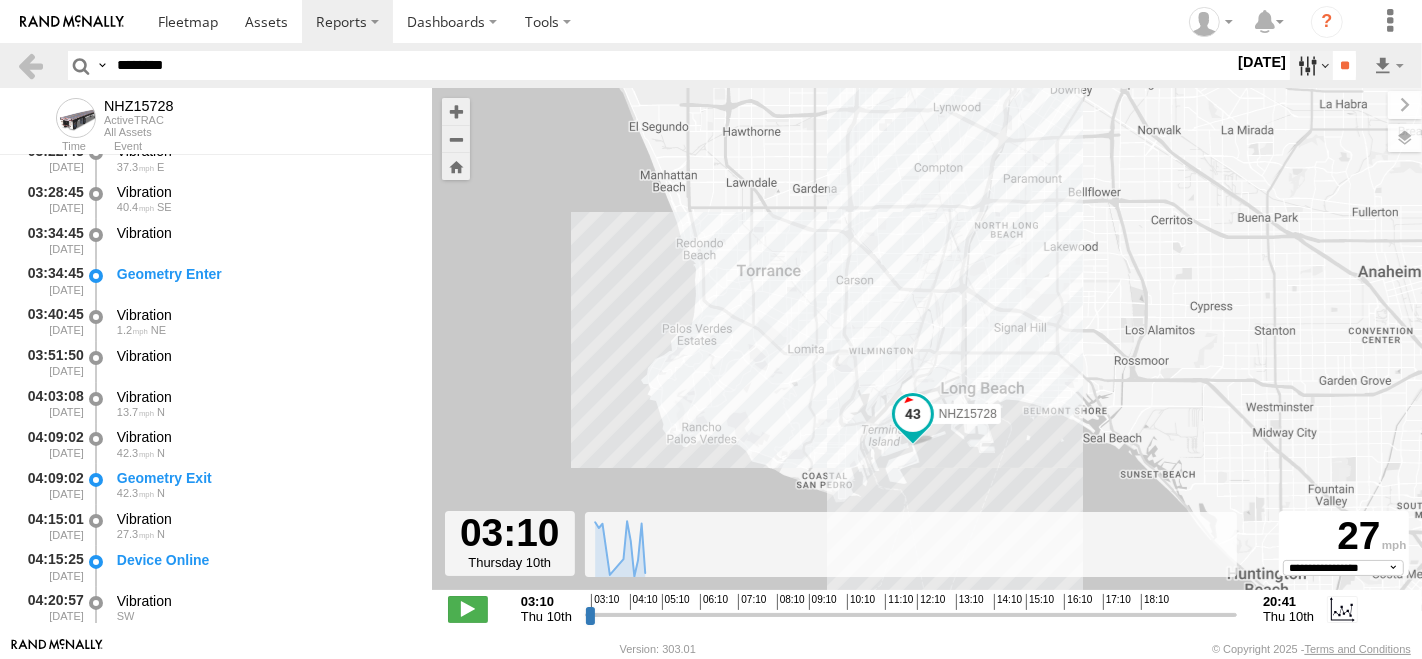 click at bounding box center [1311, 65] 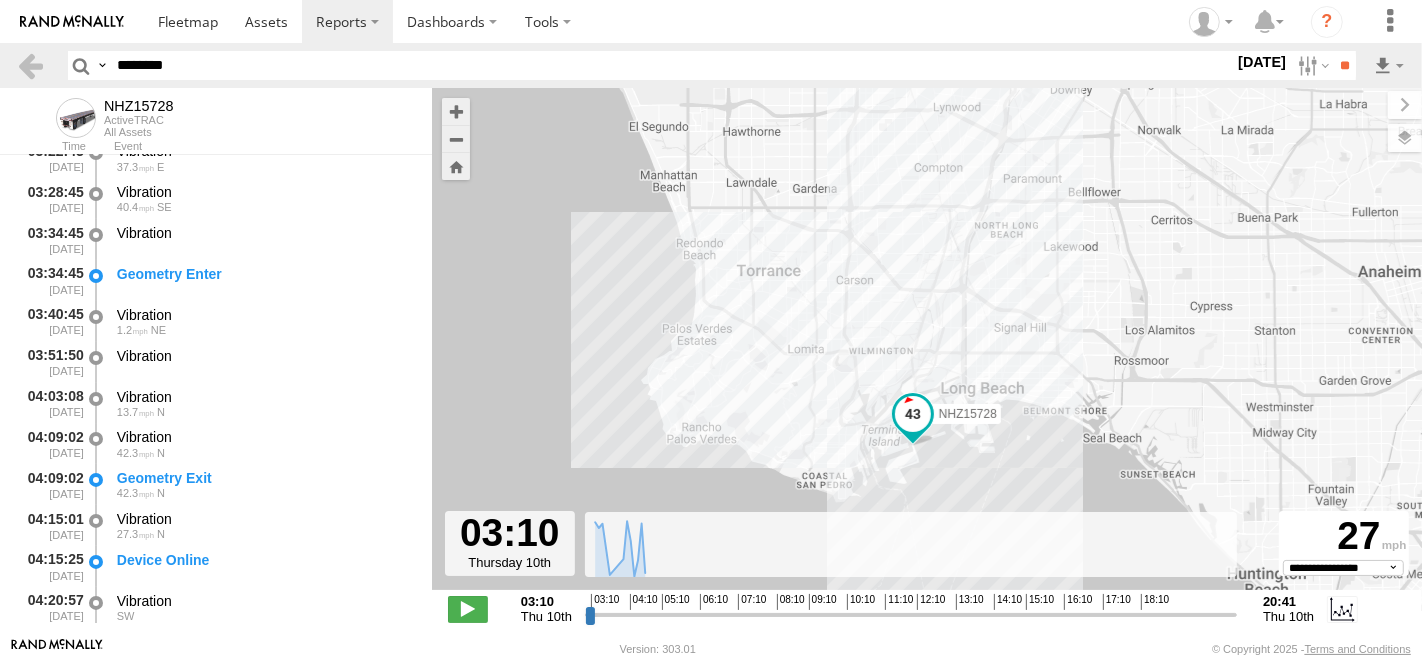 click at bounding box center (0, 0) 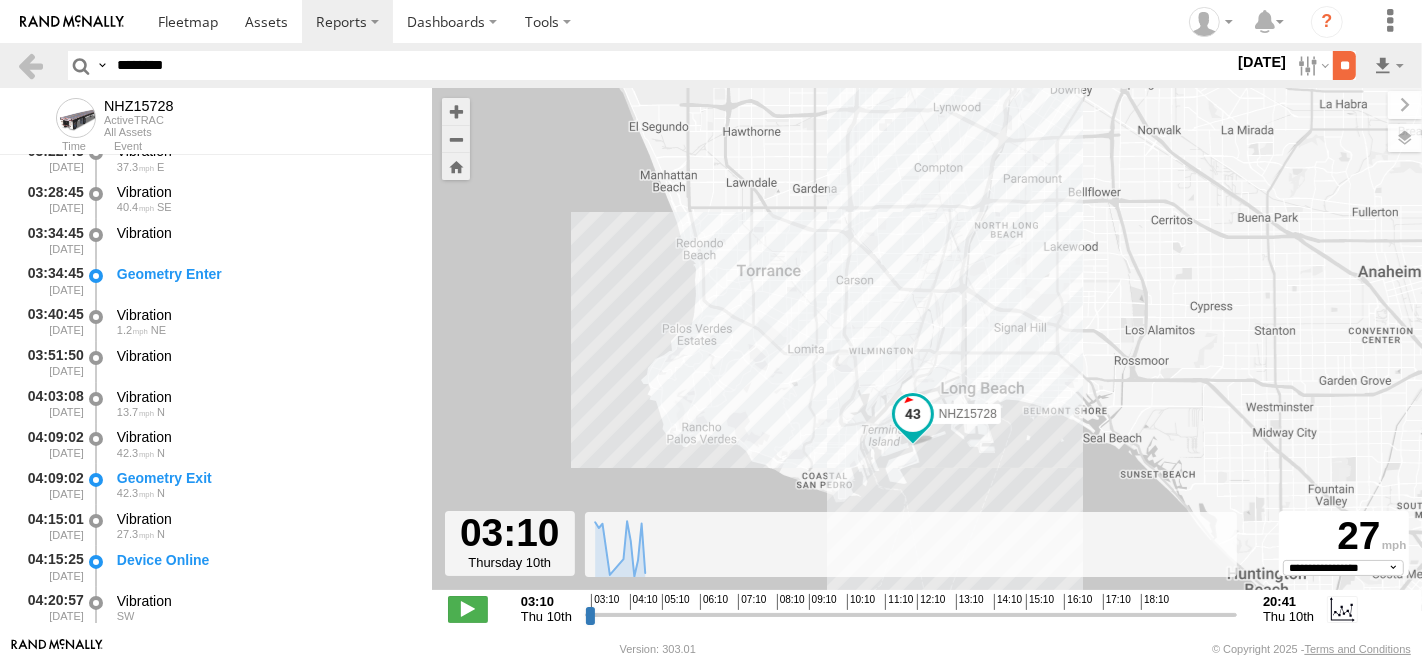 click on "**" at bounding box center (1344, 65) 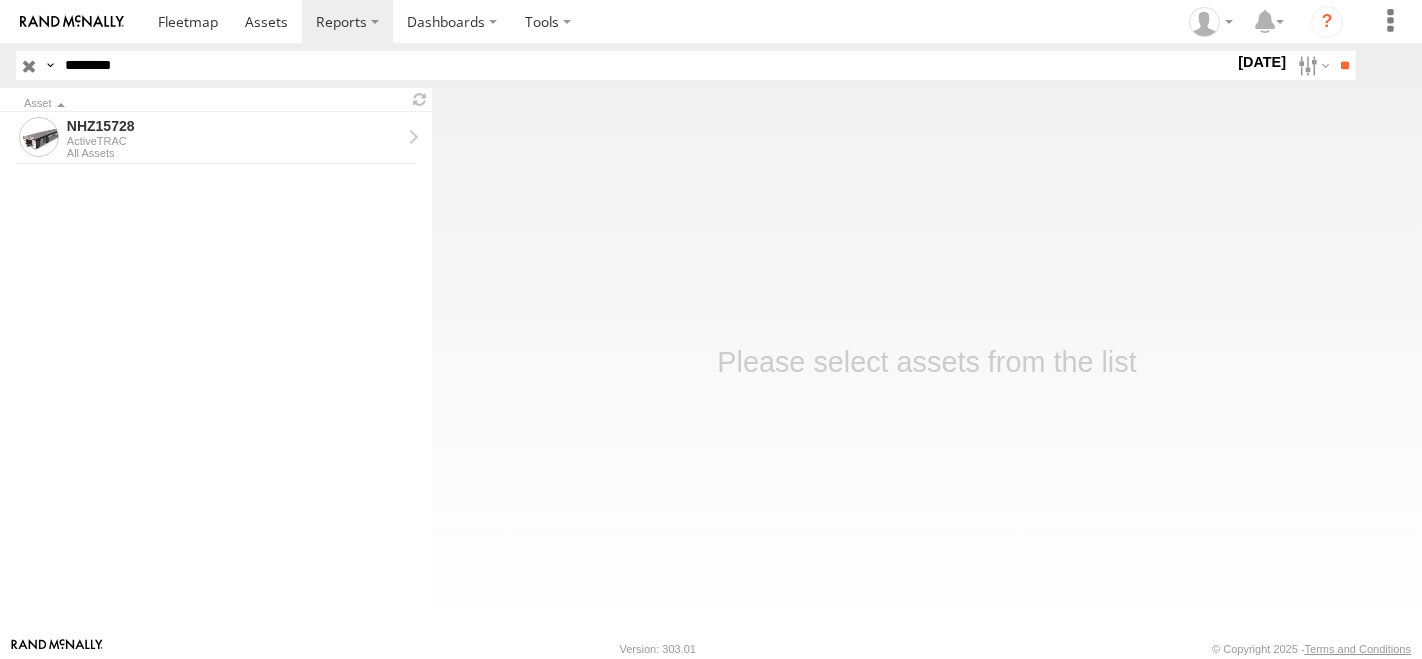 click on "********" at bounding box center (645, 65) 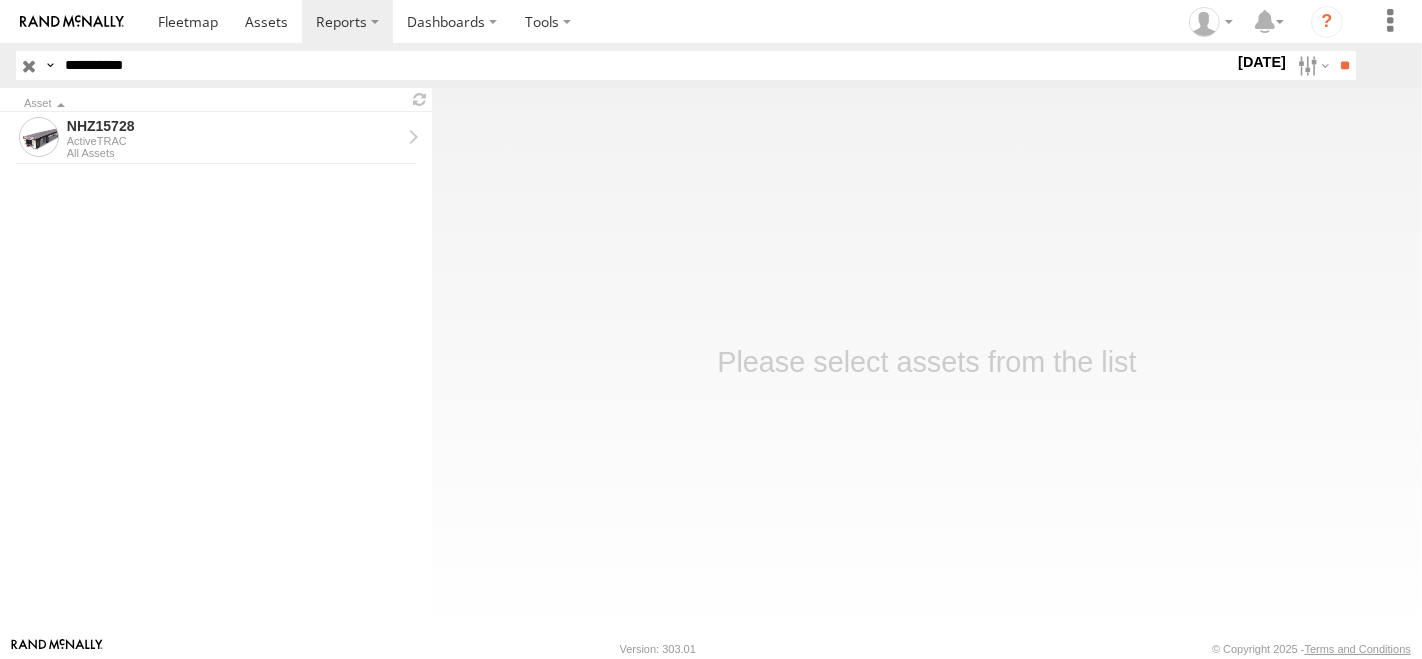 click on "**" at bounding box center [1344, 65] 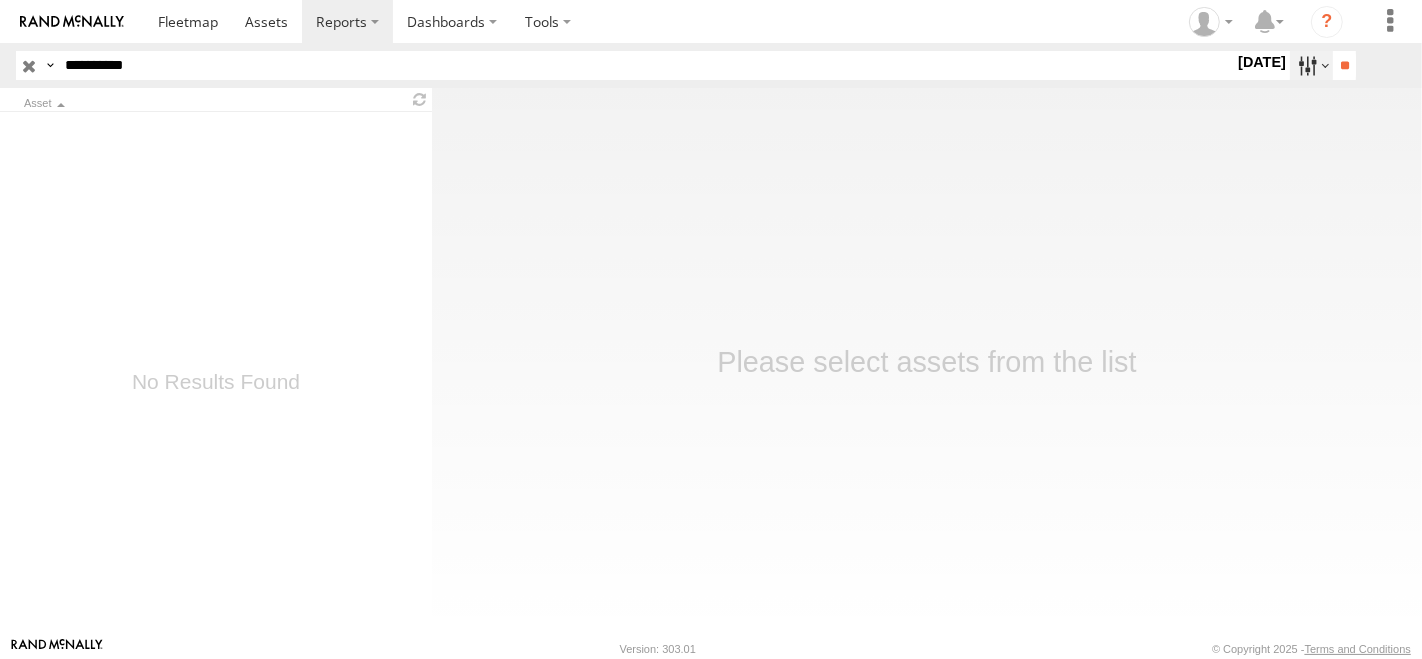 click at bounding box center [1311, 65] 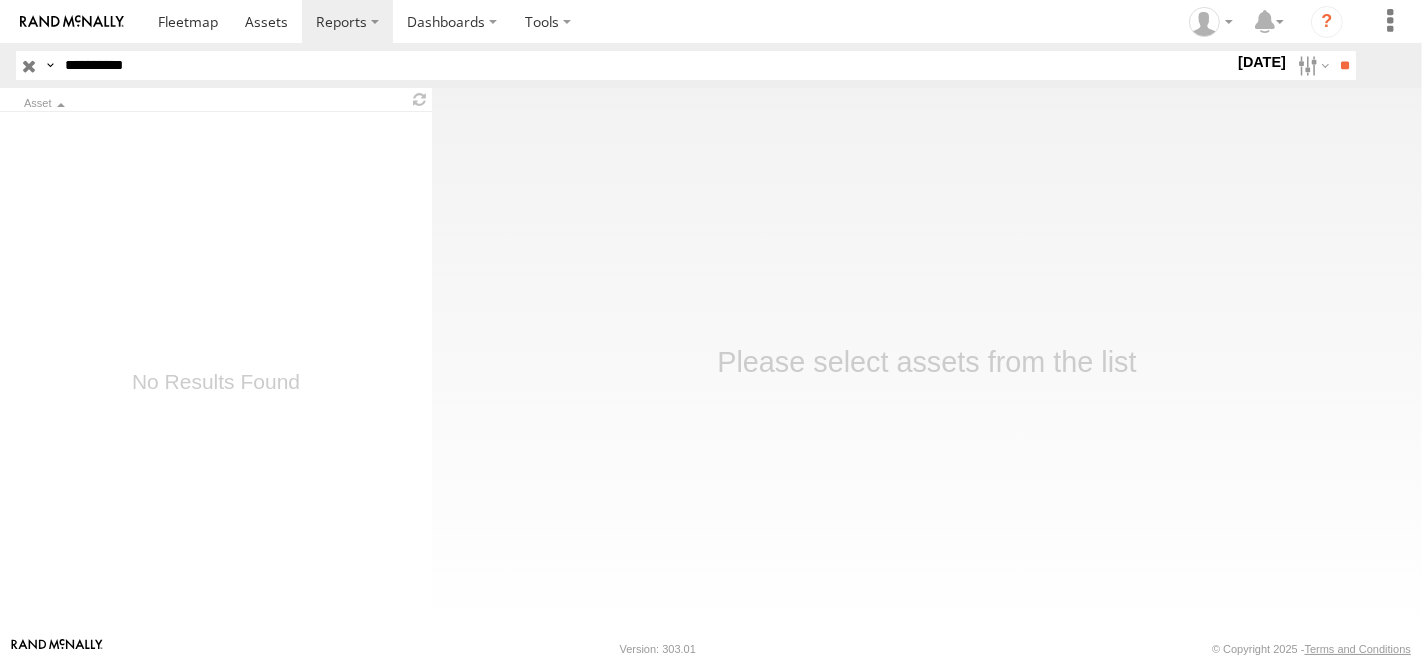 click at bounding box center [0, 0] 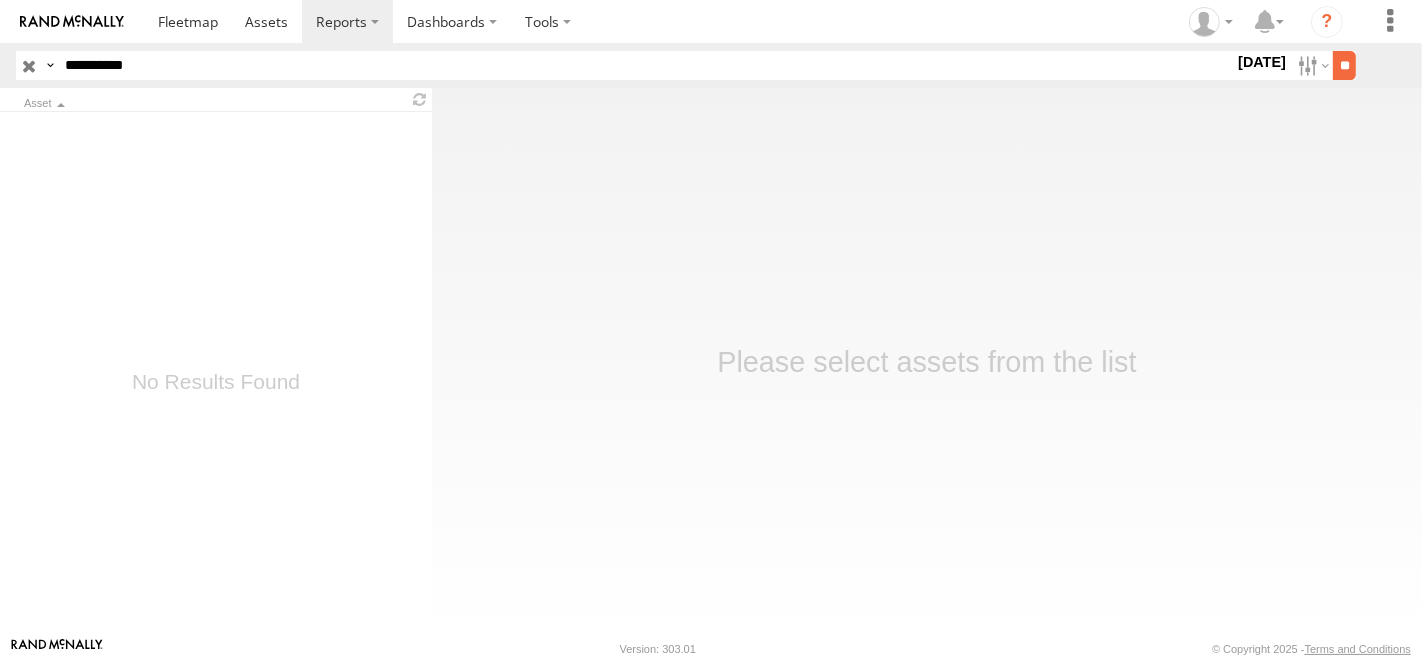 click on "**" at bounding box center [1344, 65] 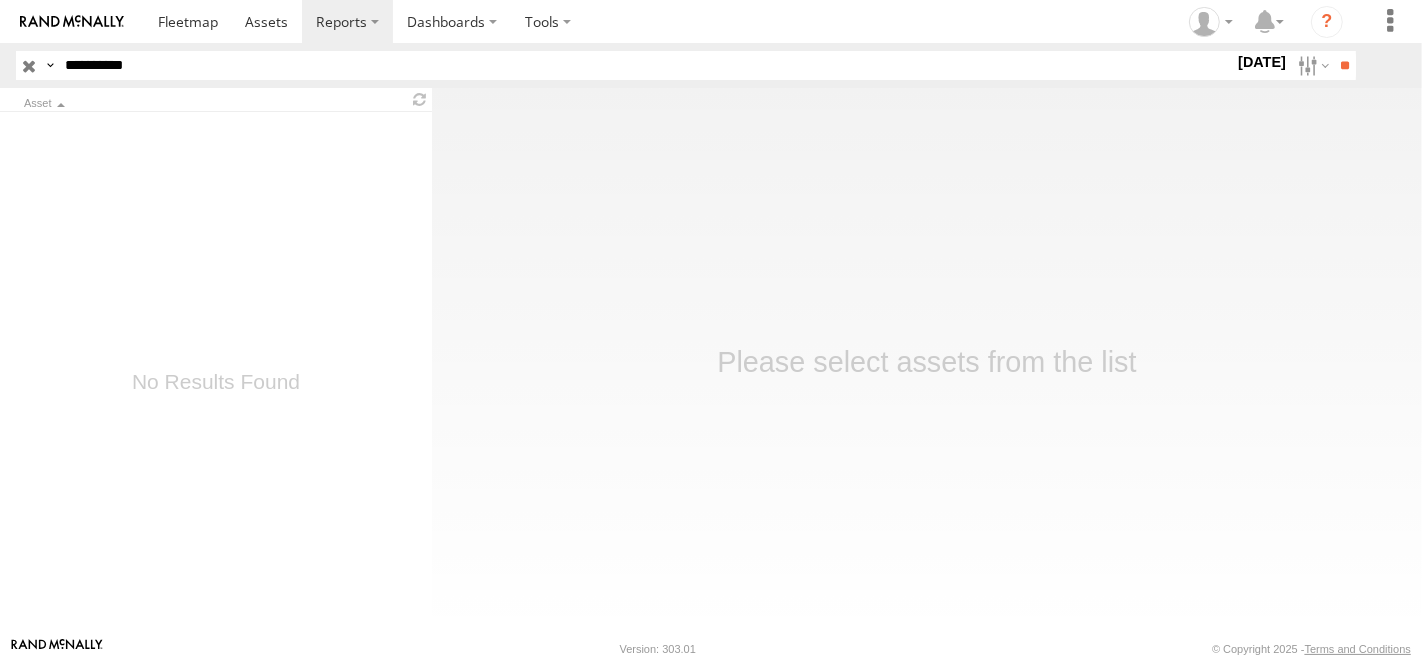 click on "**********" at bounding box center (645, 65) 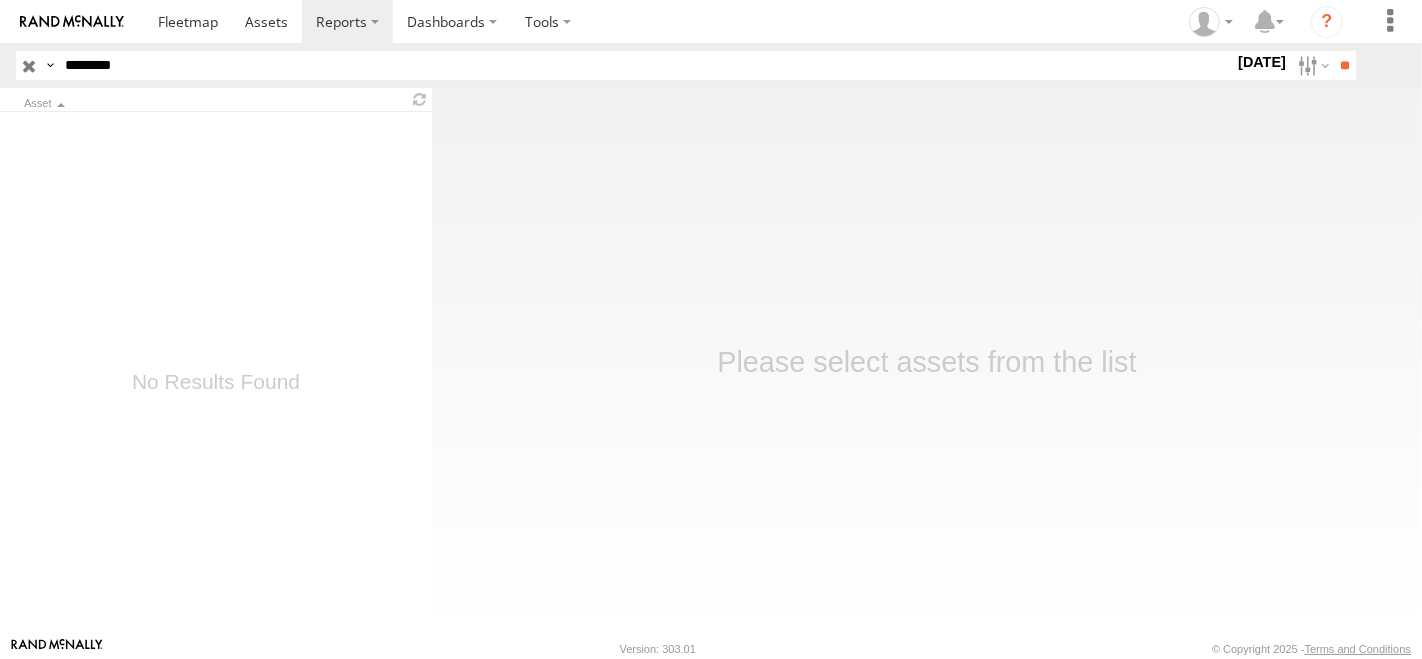 type on "********" 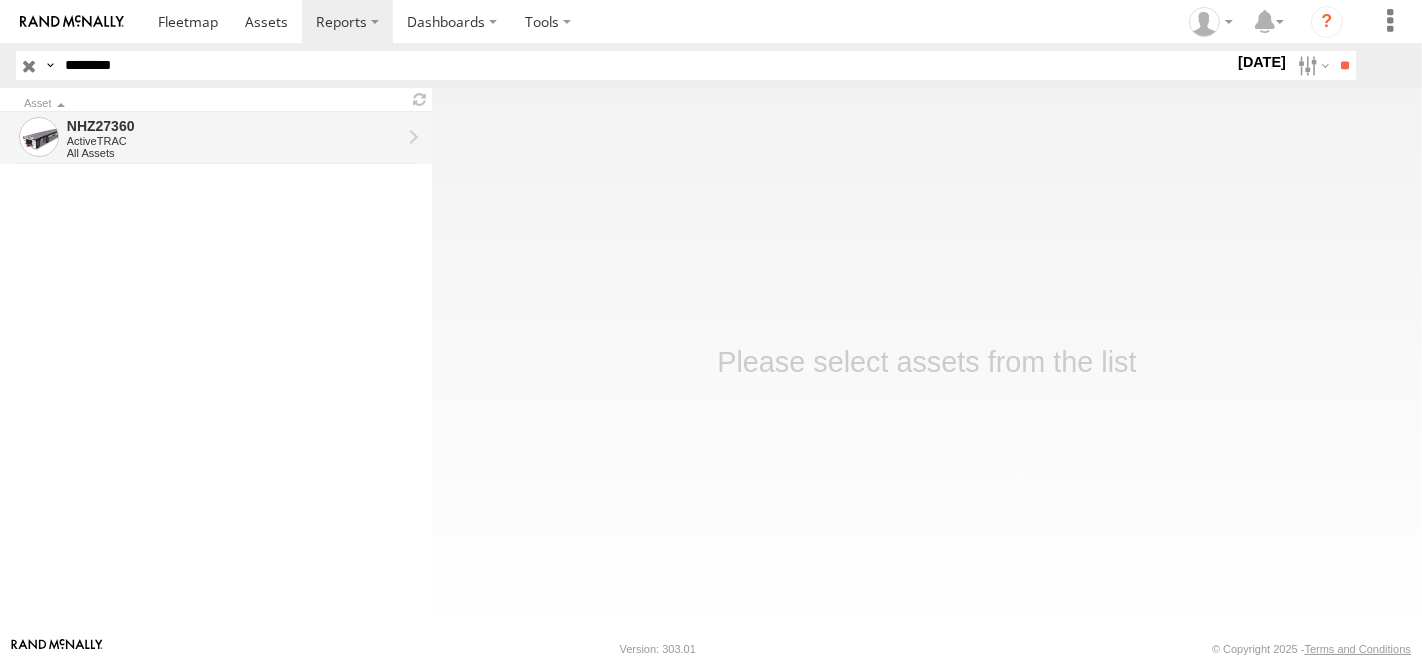 click on "ActiveTRAC" at bounding box center (234, 141) 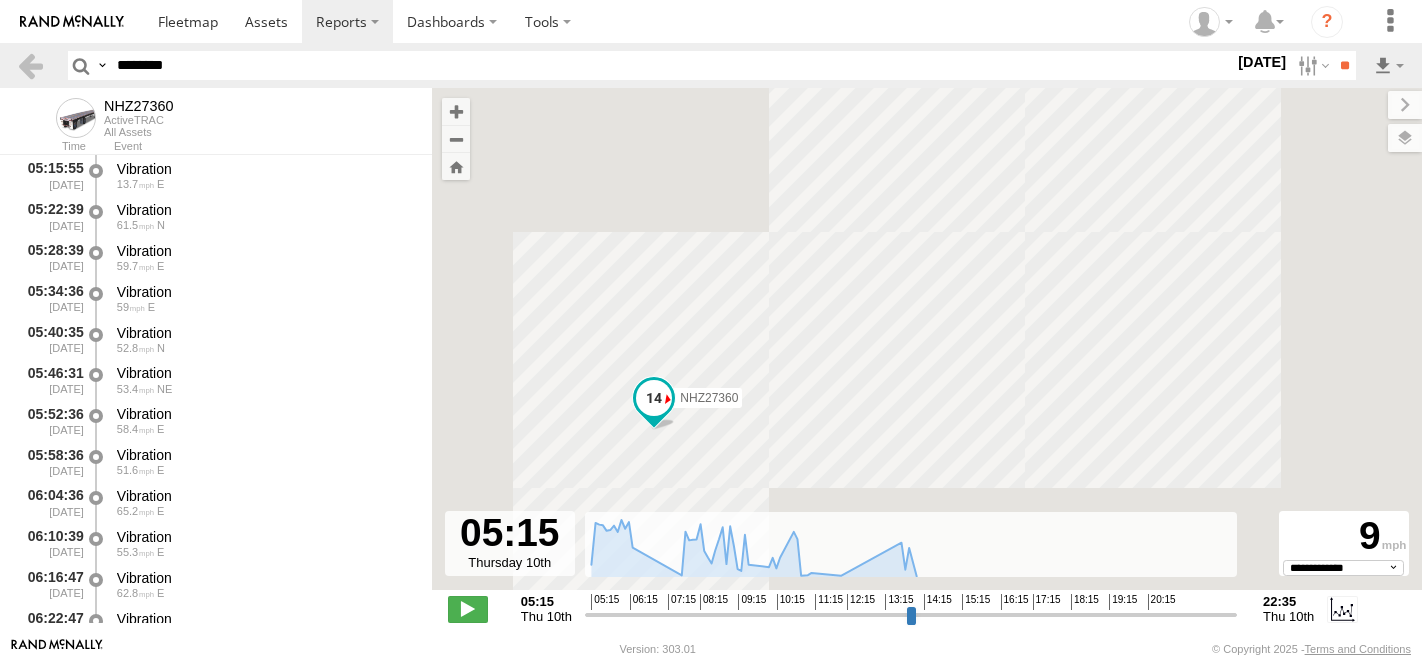 select on "**********" 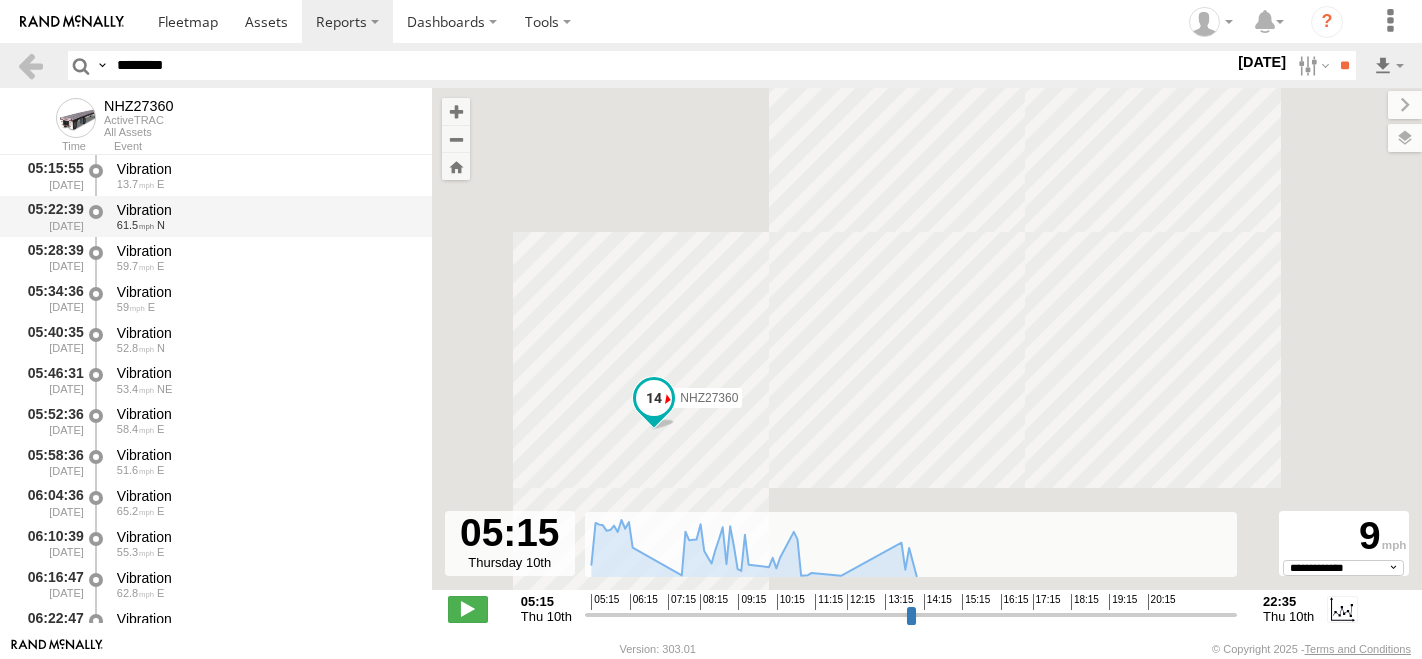scroll, scrollTop: 0, scrollLeft: 0, axis: both 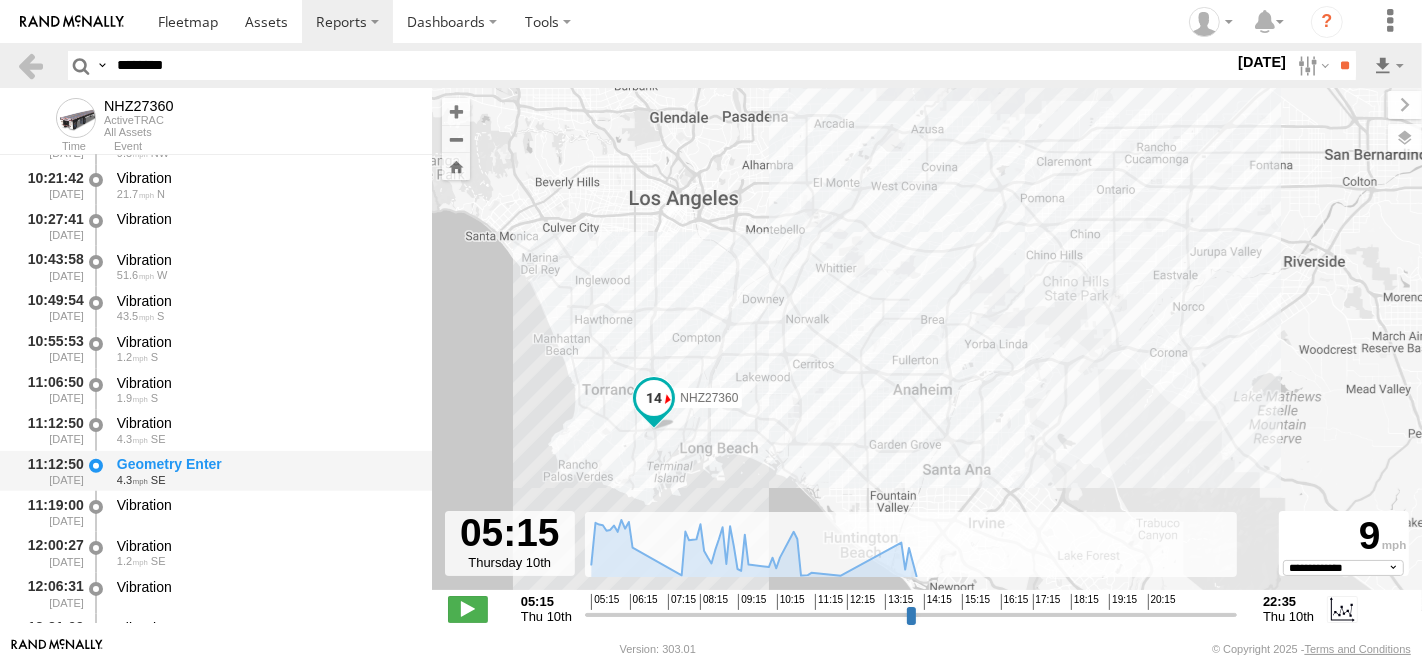 click on "Geometry Enter" at bounding box center [265, 464] 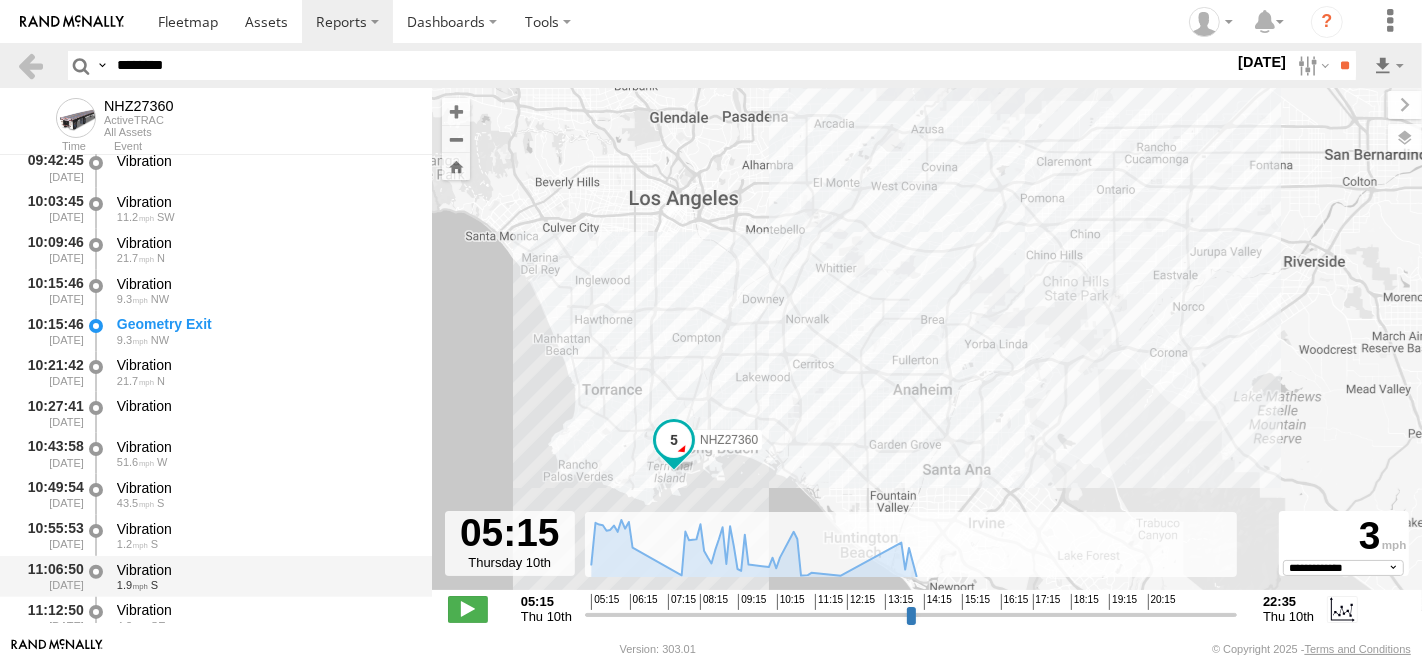 scroll, scrollTop: 1444, scrollLeft: 0, axis: vertical 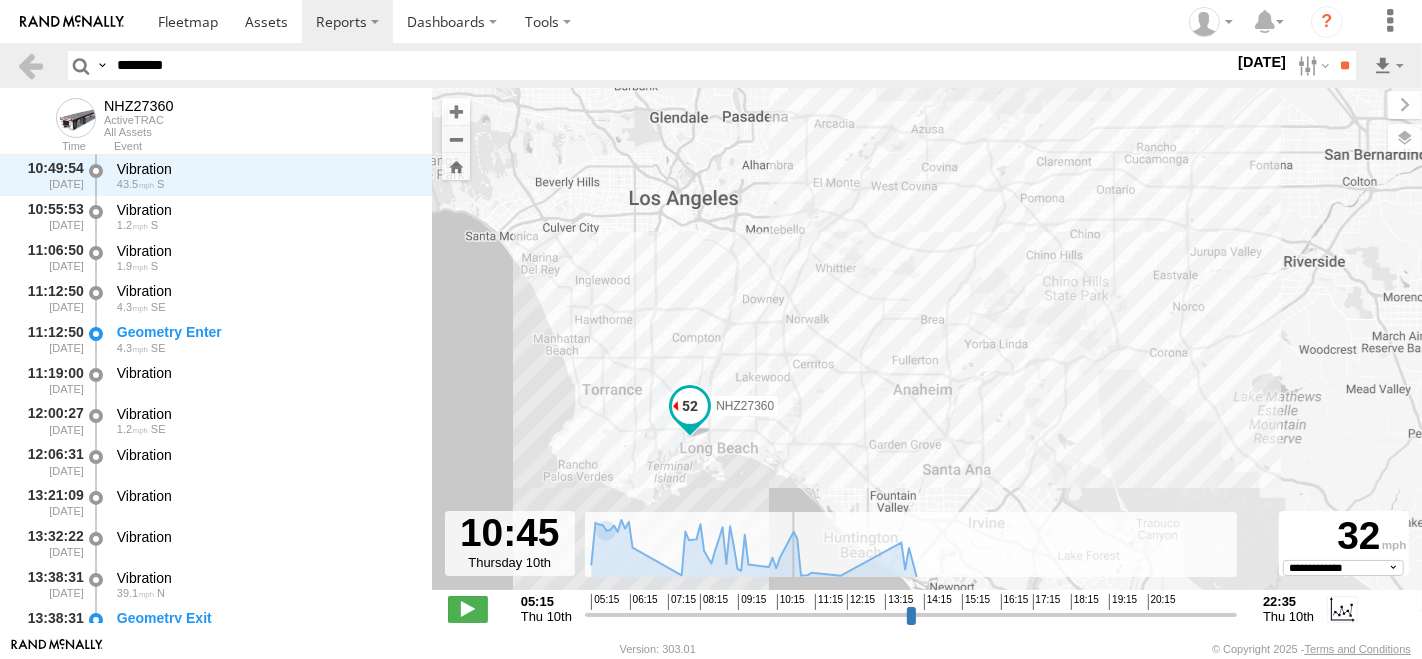 drag, startPoint x: 589, startPoint y: 616, endPoint x: 792, endPoint y: 636, distance: 203.98285 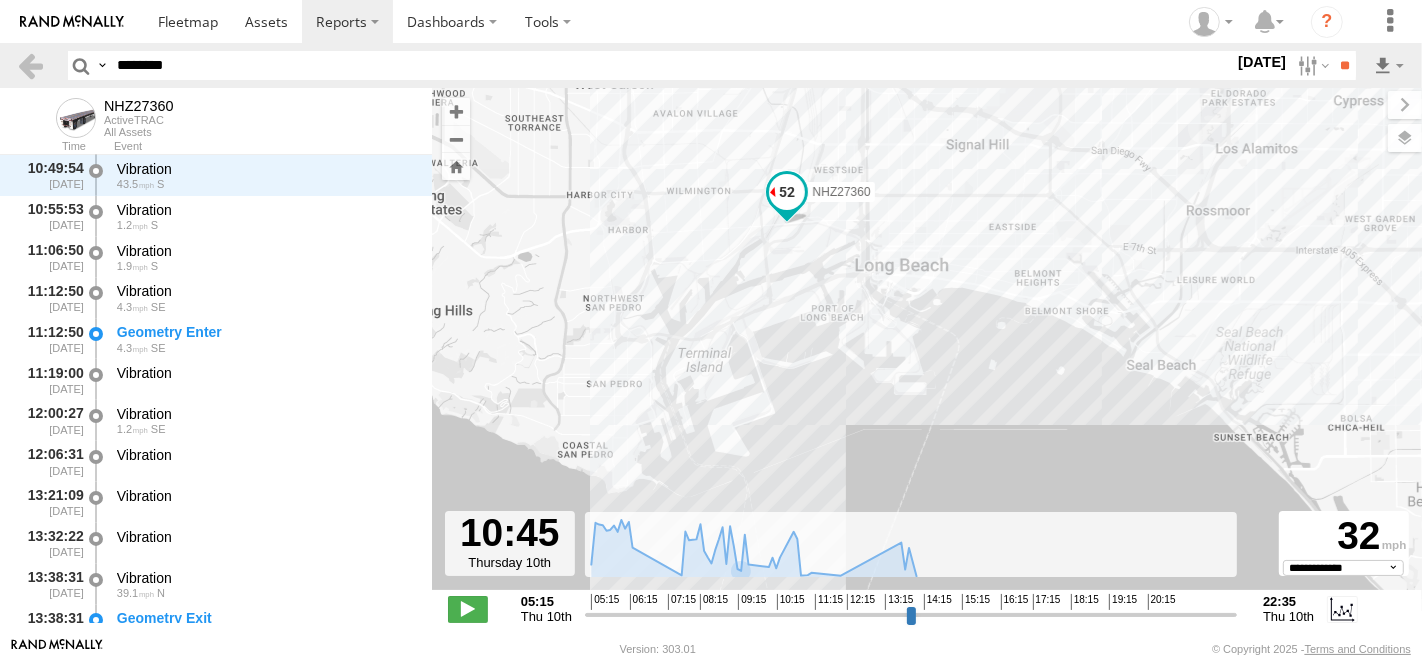 drag, startPoint x: 895, startPoint y: 370, endPoint x: 934, endPoint y: 303, distance: 77.52419 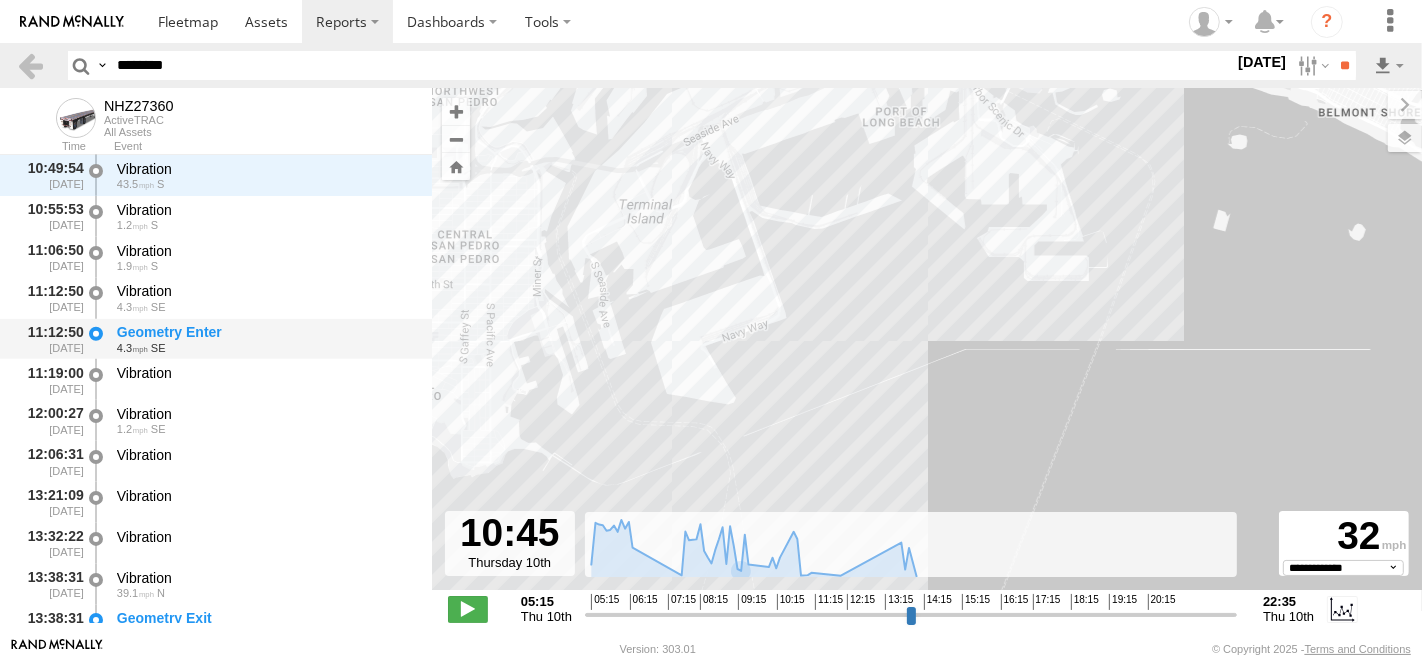 click on "Geometry Enter" at bounding box center [265, 332] 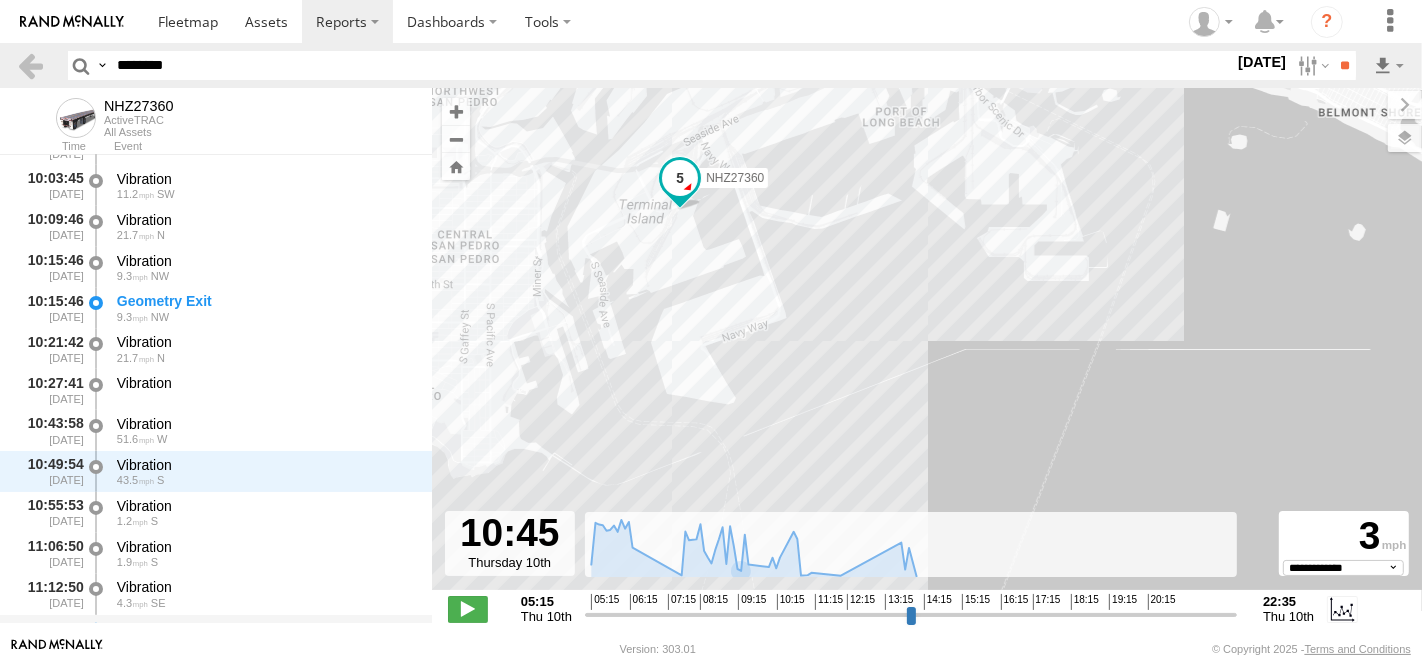 scroll, scrollTop: 1465, scrollLeft: 0, axis: vertical 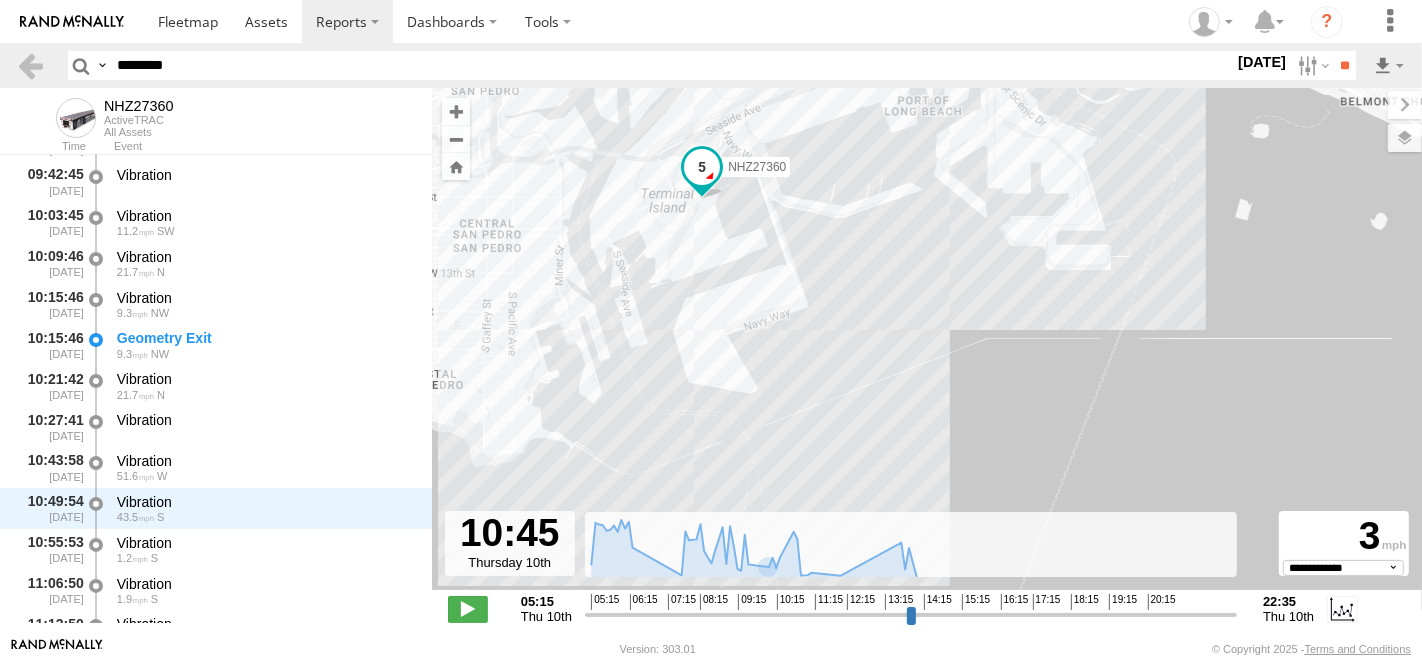 click on "NHZ27360" at bounding box center (927, 349) 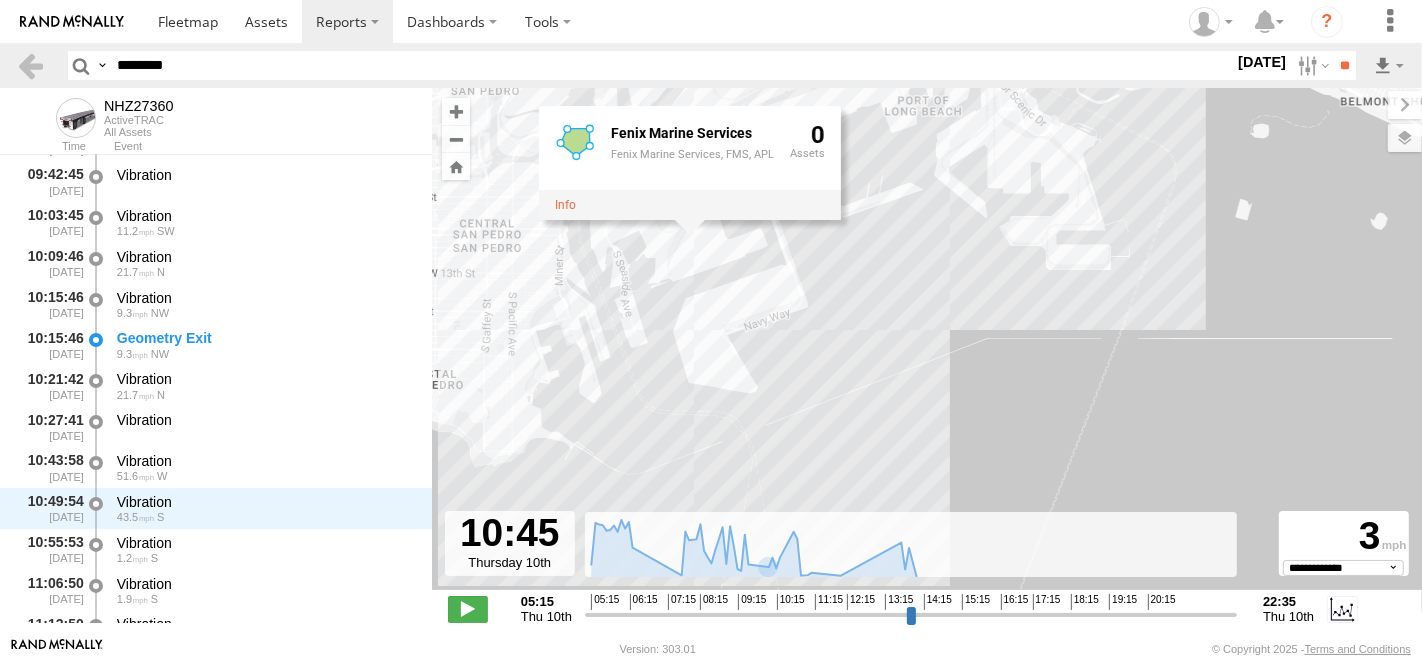 click on "NHZ27360 Fenix Marine Services Fenix Marine Services, FMS, APL 0" at bounding box center (927, 349) 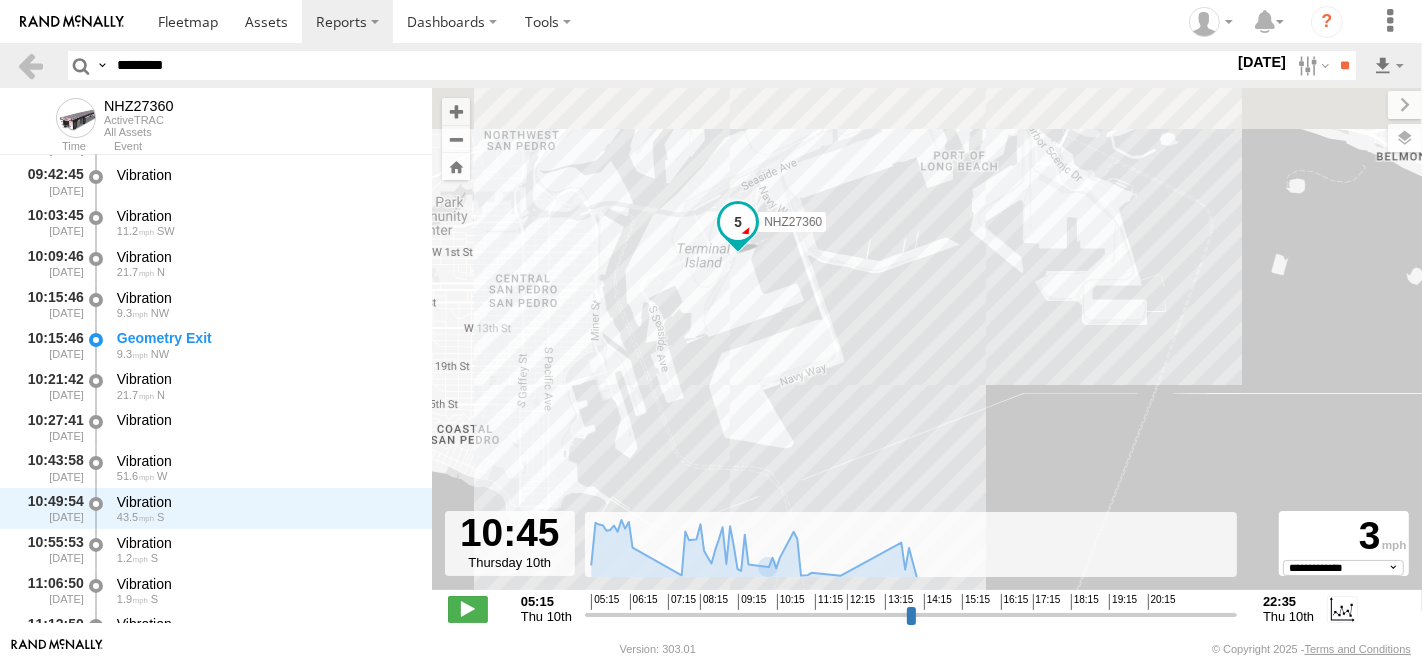 drag, startPoint x: 881, startPoint y: 237, endPoint x: 1037, endPoint y: 427, distance: 245.83734 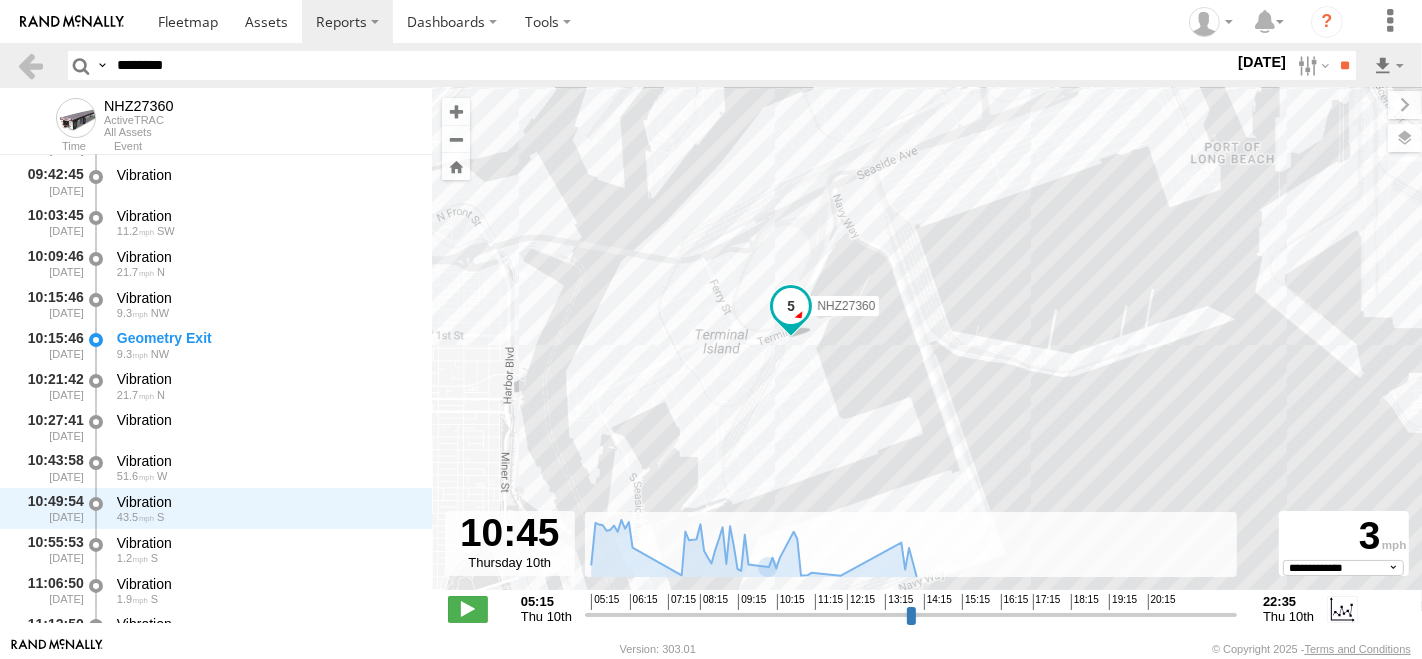 drag, startPoint x: 907, startPoint y: 315, endPoint x: 1005, endPoint y: 264, distance: 110.47624 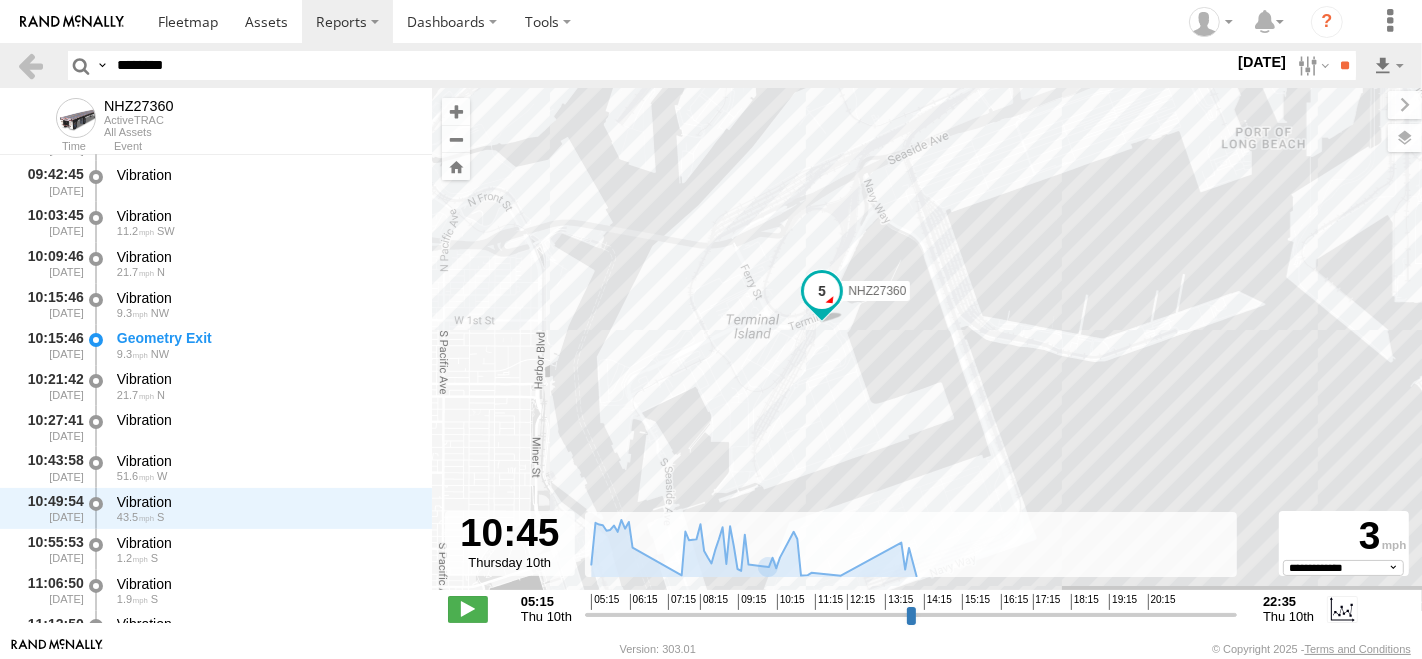 drag, startPoint x: 957, startPoint y: 287, endPoint x: 991, endPoint y: 269, distance: 38.470768 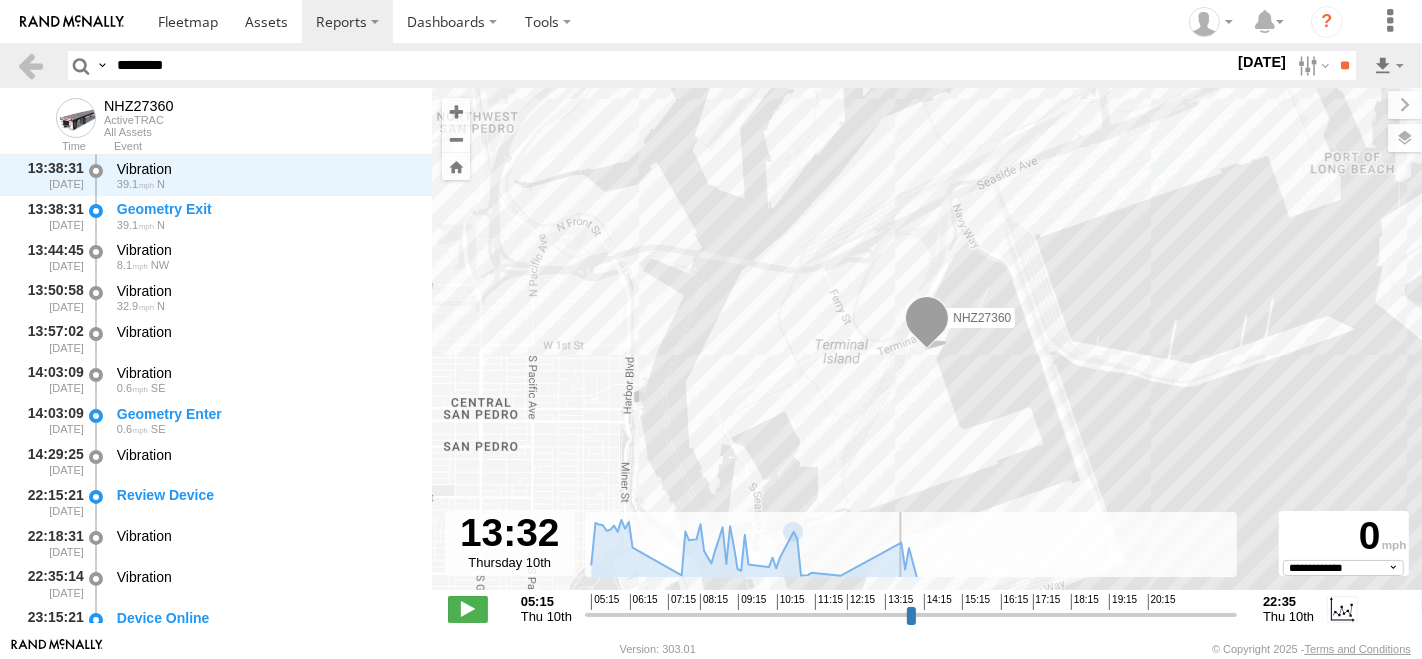 drag, startPoint x: 794, startPoint y: 613, endPoint x: 896, endPoint y: 630, distance: 103.40696 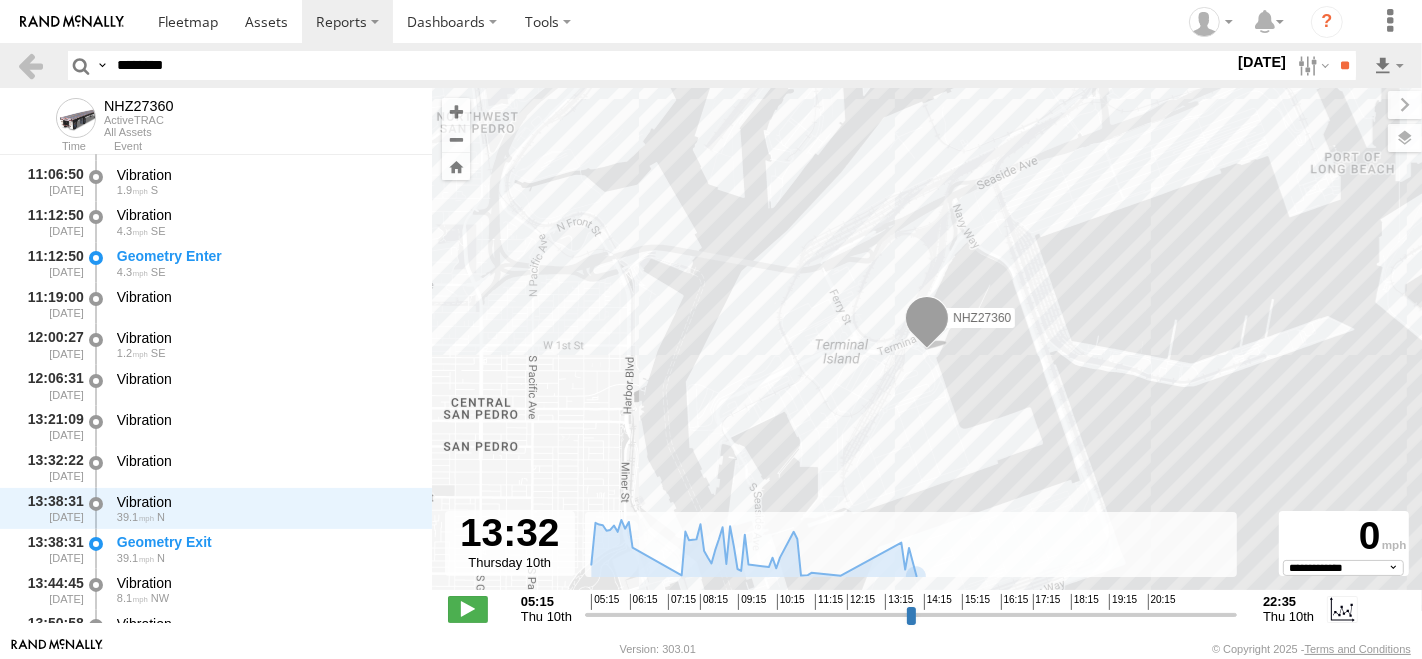 scroll, scrollTop: 1985, scrollLeft: 0, axis: vertical 